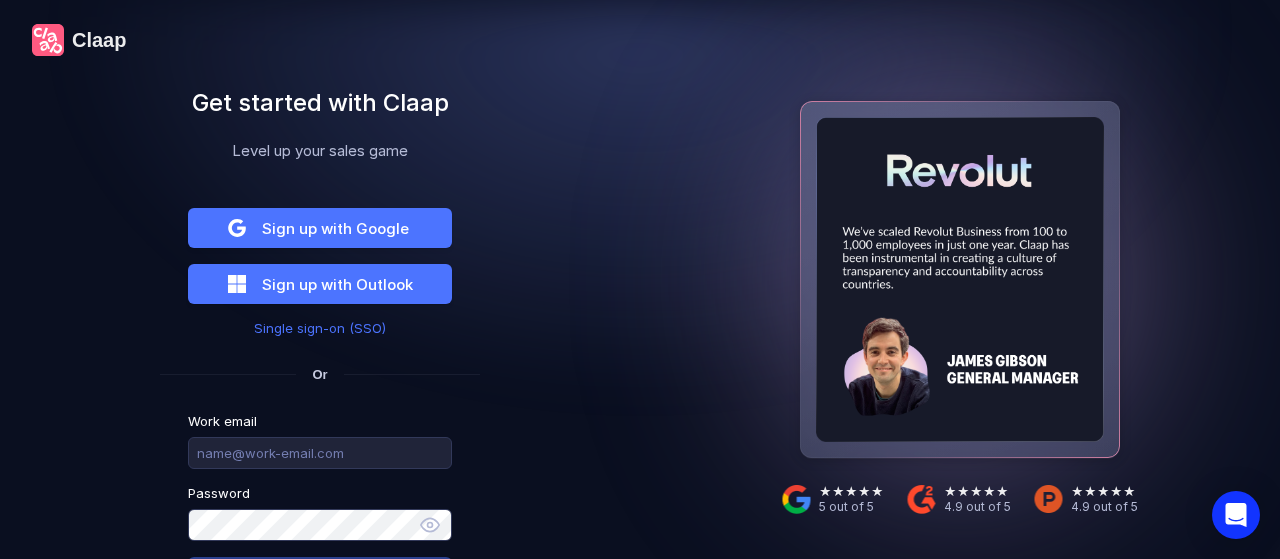 scroll, scrollTop: 0, scrollLeft: 0, axis: both 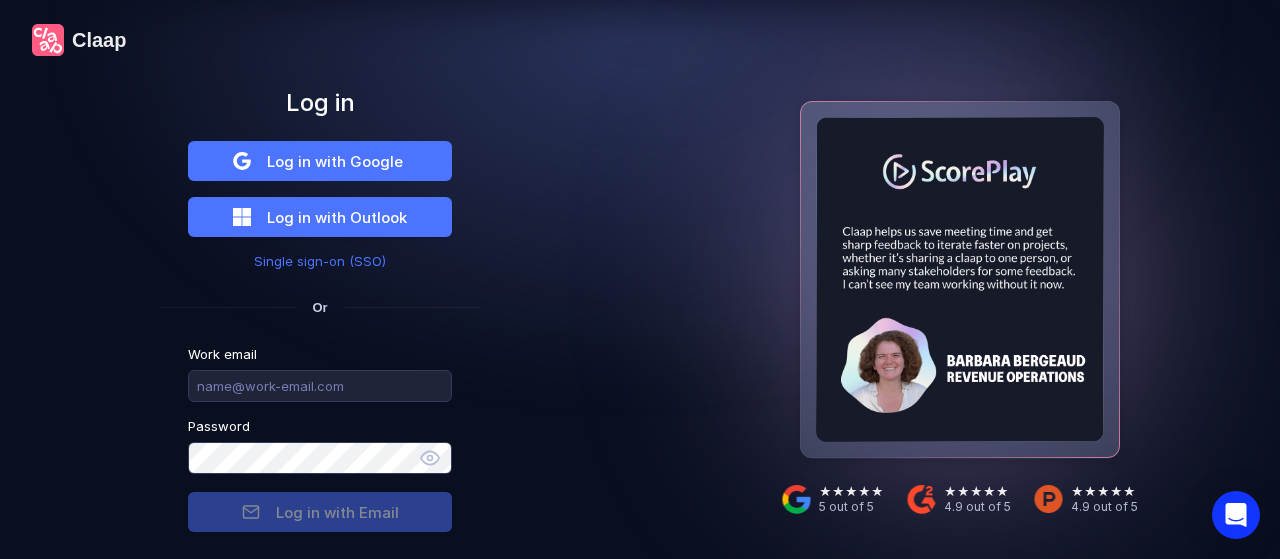 click on "Log in with Google" at bounding box center [320, 161] 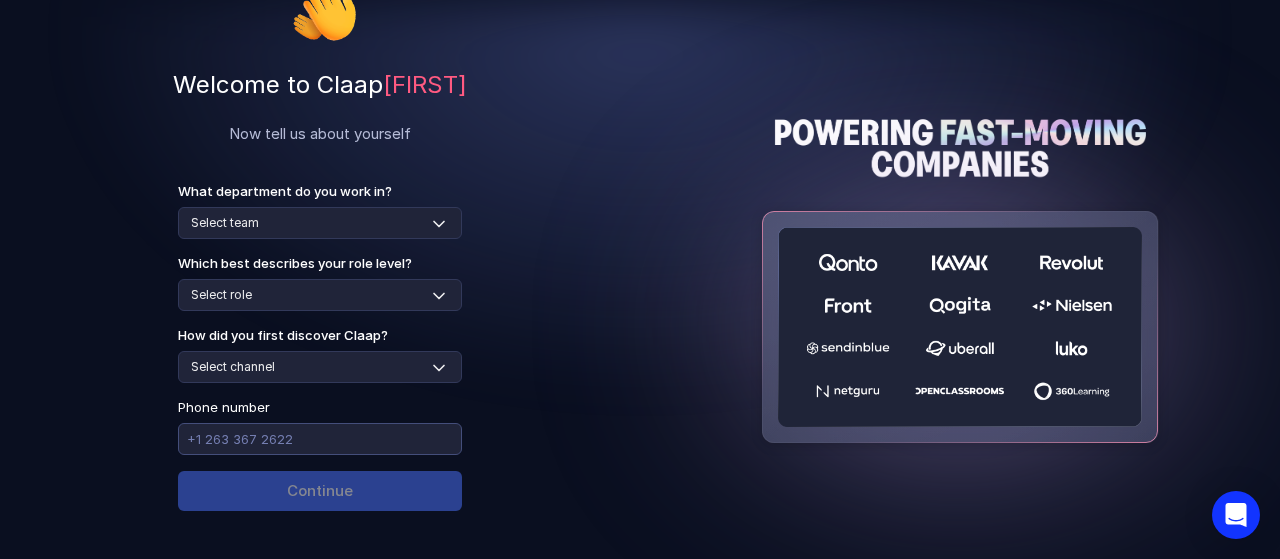 click at bounding box center (320, 439) 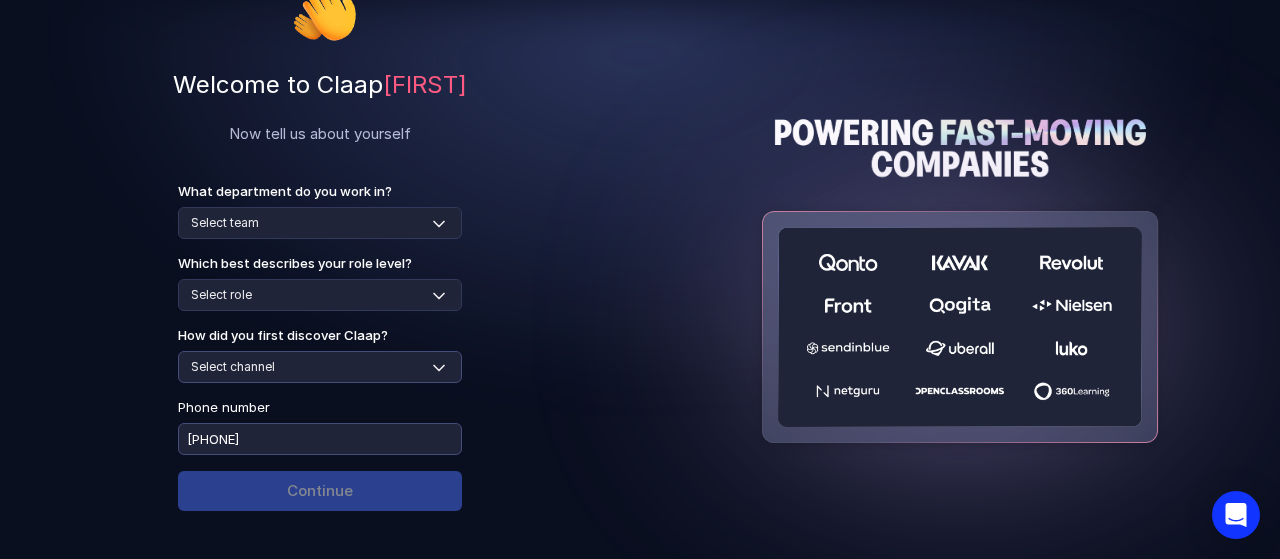 type on "[PHONE]" 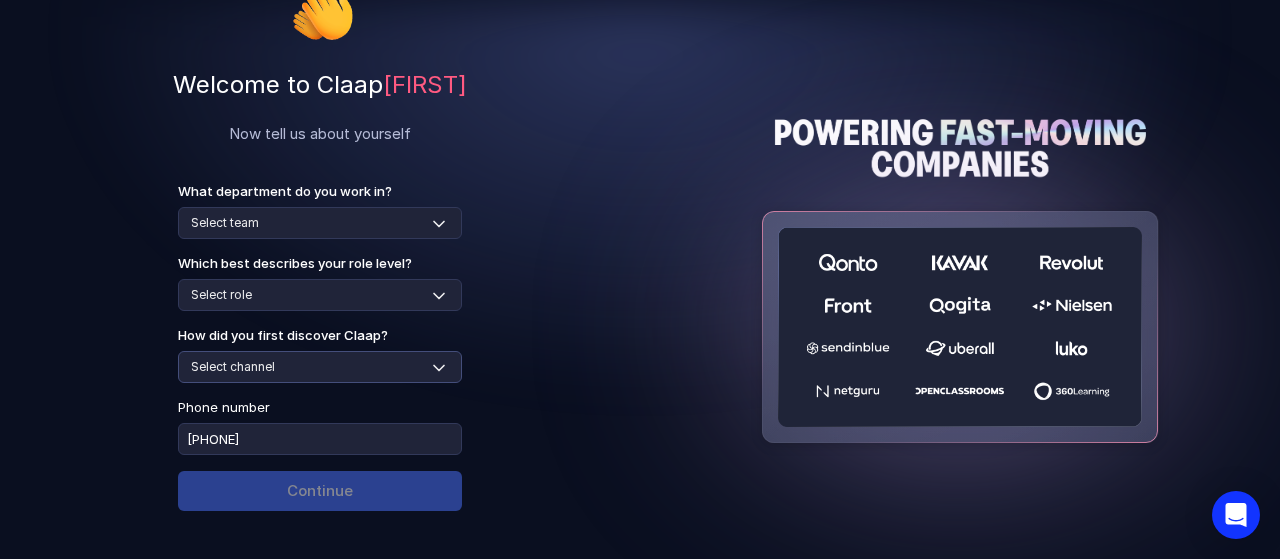 click on "Select channel Social media Youtube or banner advert Claap contacted me Friend or colleague recommendation Someone sent me a video with Claap Podcast or newsletter Google / Web search Product Hunt Other" at bounding box center (320, 367) 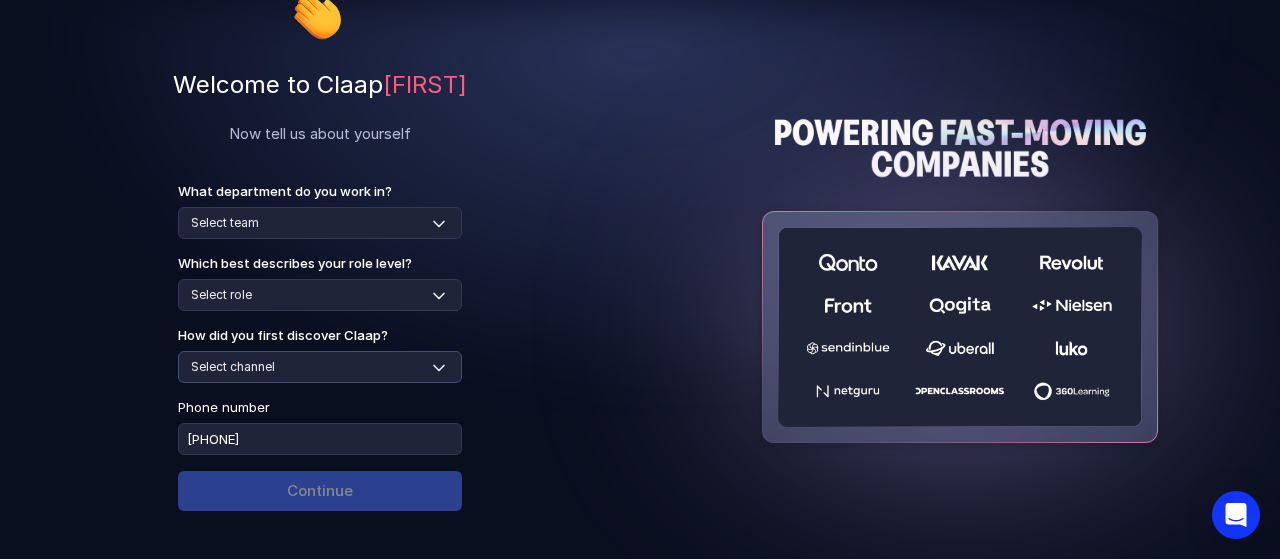 select on "podcast-or-newsletter" 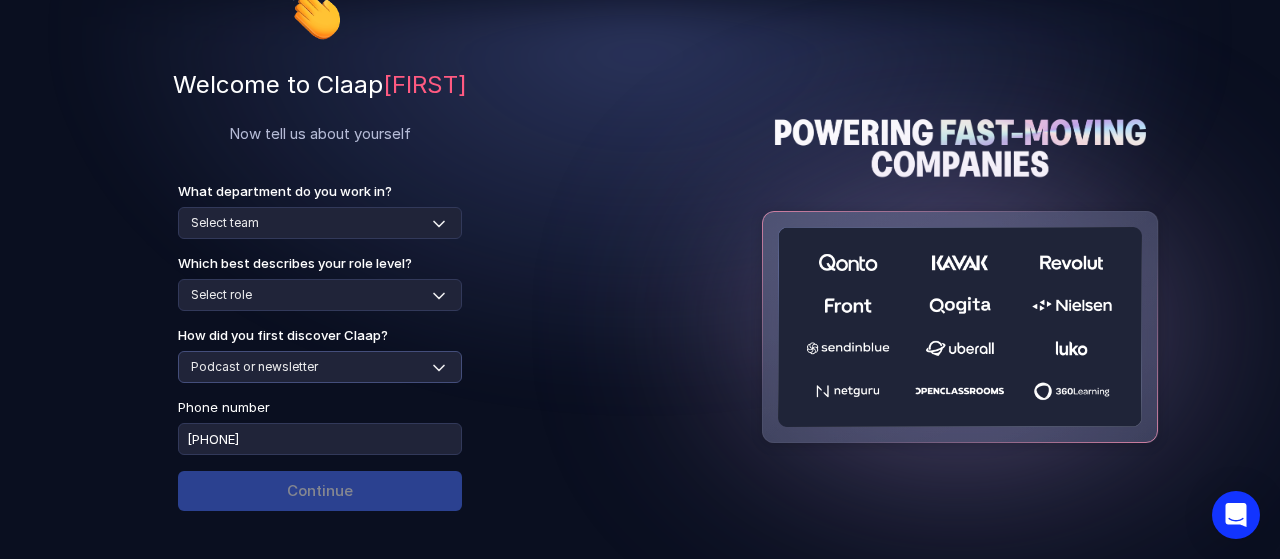click on "Select channel Social media Youtube or banner advert Claap contacted me Friend or colleague recommendation Someone sent me a video with Claap Podcast or newsletter Google / Web search Product Hunt Other" at bounding box center (320, 367) 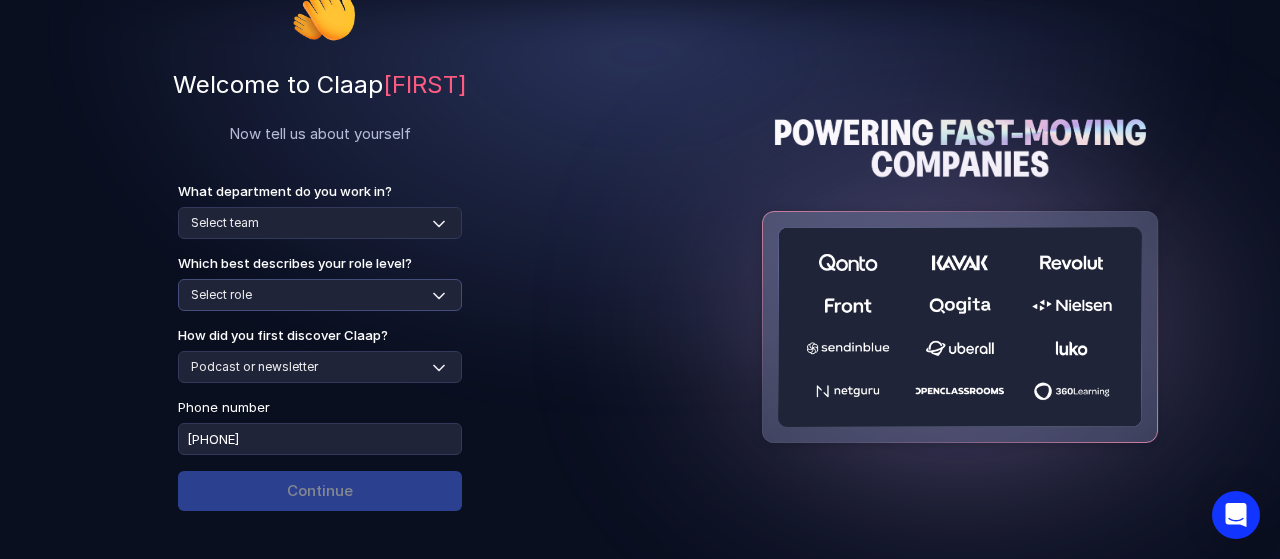 click on "Select role Individual Contributor / Team Member Manager / Team Leader Senior Leadership: Head of, Director, VP, ... Executive / C-suite" at bounding box center [320, 295] 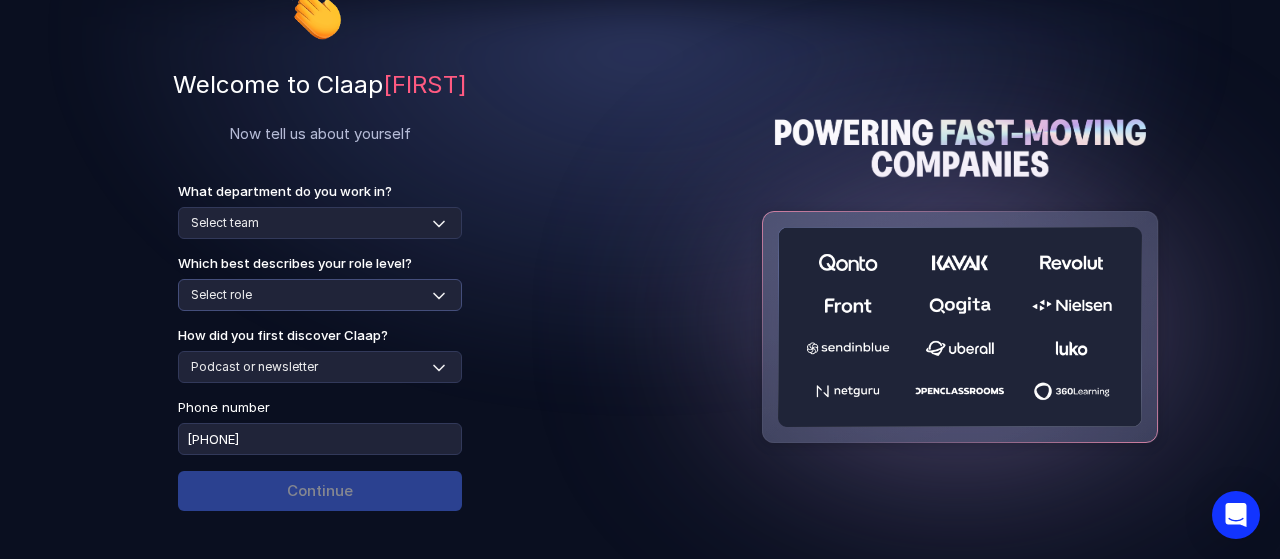select on "manager" 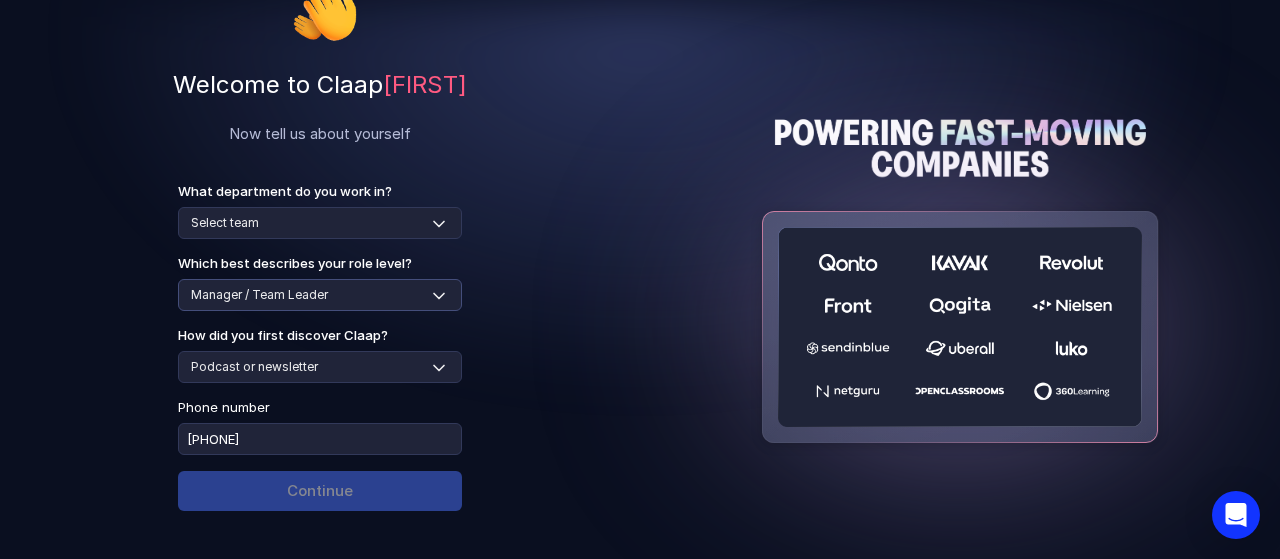 click on "Select role Individual Contributor / Team Member Manager / Team Leader Senior Leadership: Head of, Director, VP, ... Executive / C-suite" at bounding box center (320, 295) 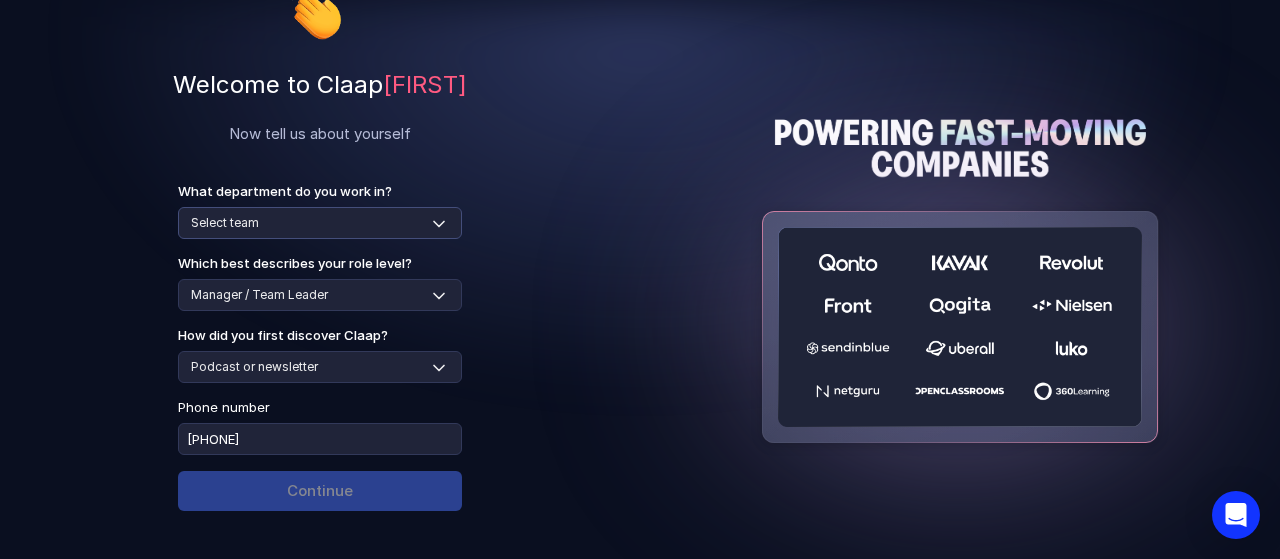 click on "Select team Sales Marketing Operations Customer Support Human Resources Product & Engineering Finance" at bounding box center [320, 223] 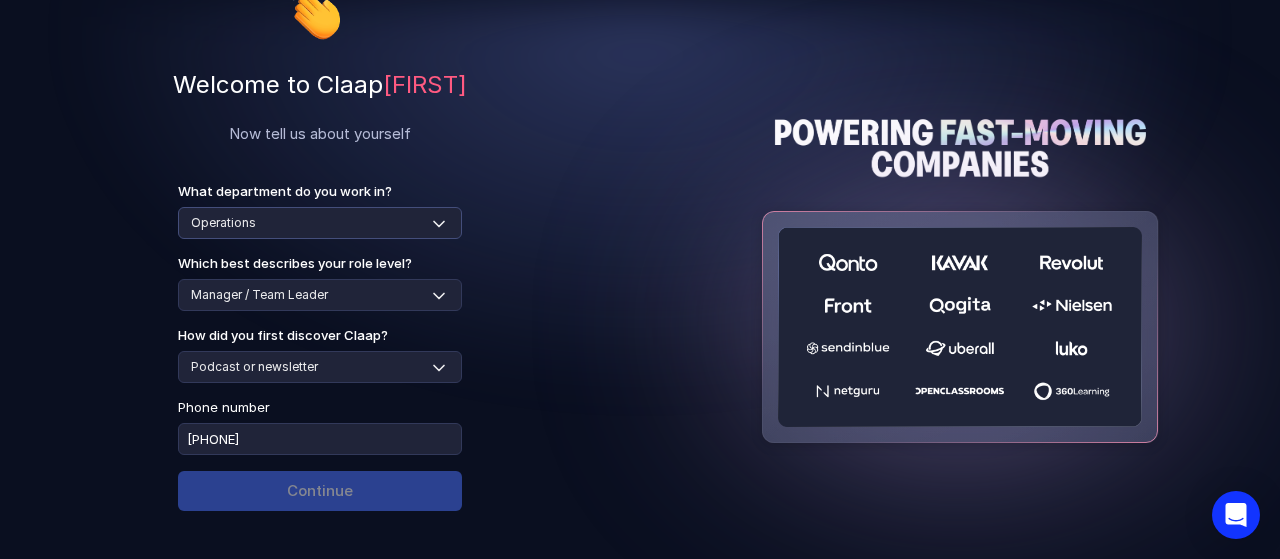 click on "Select team Sales Marketing Operations Customer Support Human Resources Product & Engineering Finance" at bounding box center [320, 223] 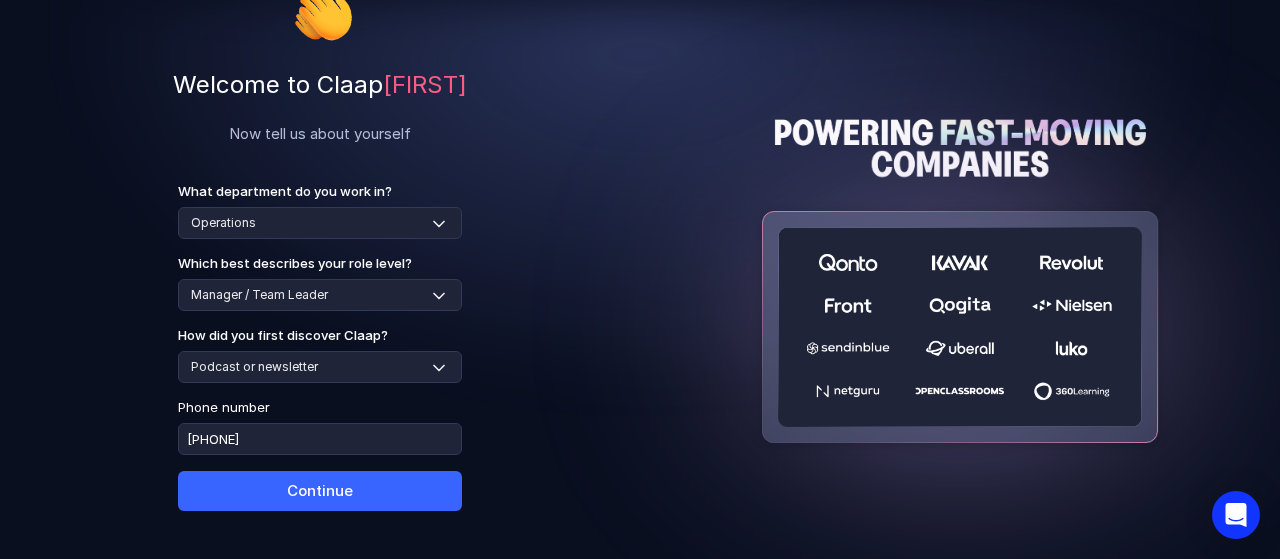 click on "Continue" at bounding box center (320, 491) 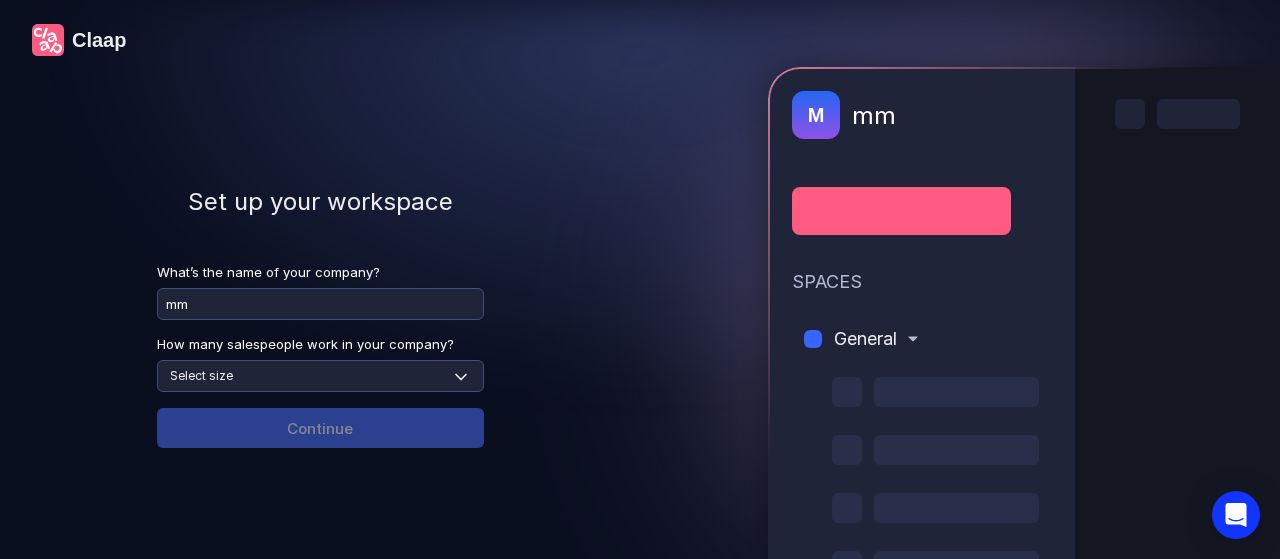 type on "mm" 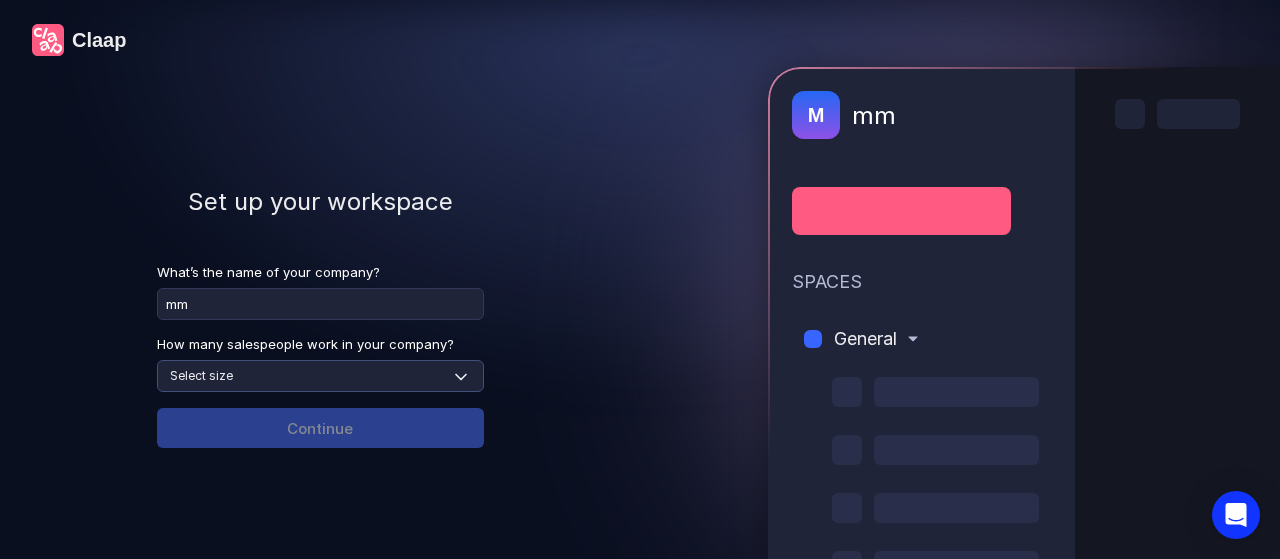 click on "Select size None 1-4 5-30 31-100 101-500 500+" at bounding box center [320, 376] 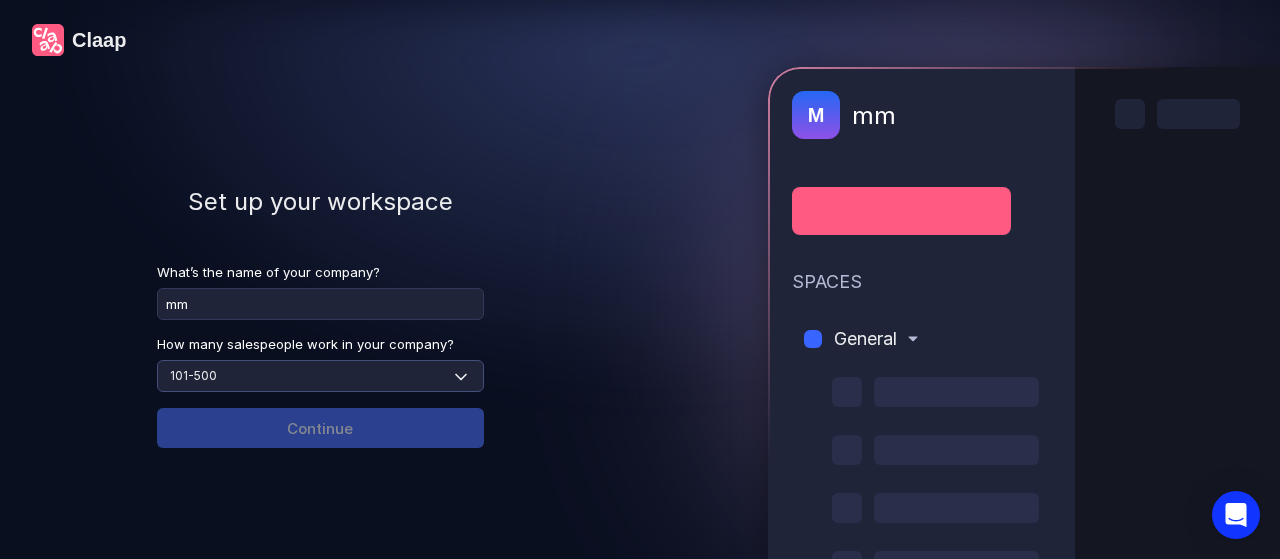 click on "Select size None 1-4 5-30 31-100 101-500 500+" at bounding box center [320, 376] 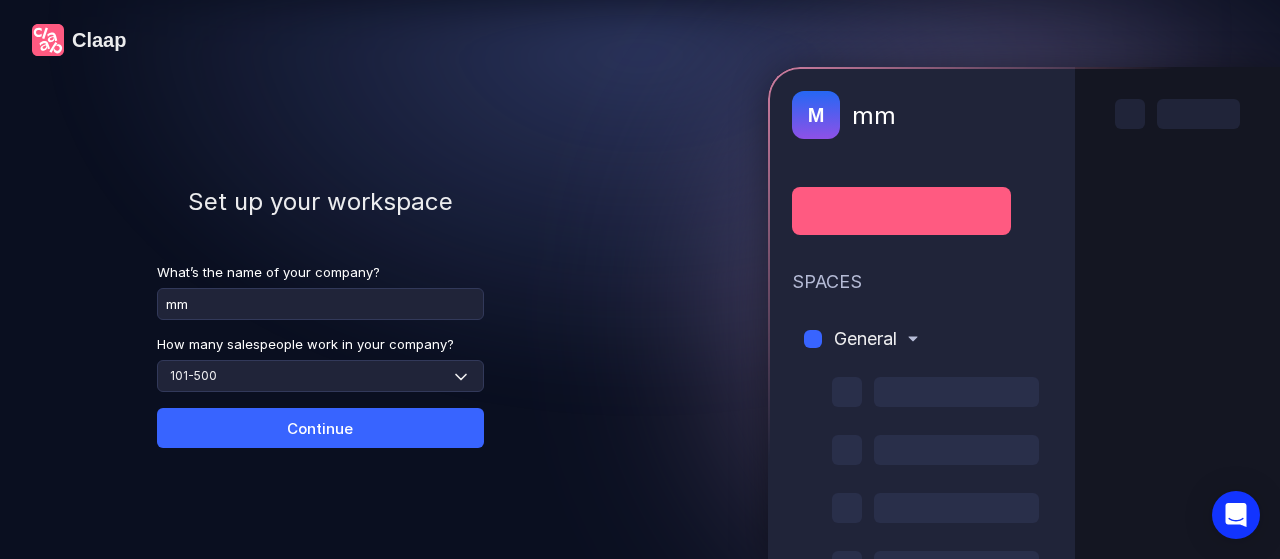 click on "Continue" at bounding box center (320, 428) 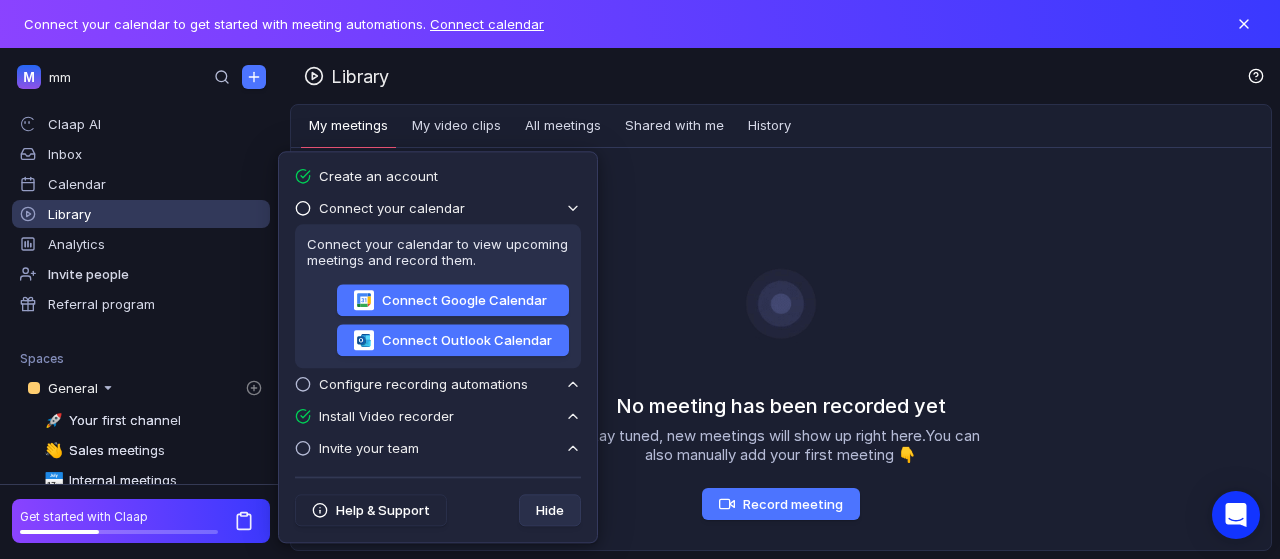 click on "Author Created Duration Deal close Deal owner Deal type Deal stage Edited Title Interactivity score Longest user story Longest monologue Talk / Listen ratio Patience Question rate No meeting has been recorded yet Stay tuned, new meetings will show up right here. You can also manually add your first meeting 👇 Record meeting" at bounding box center [781, 349] 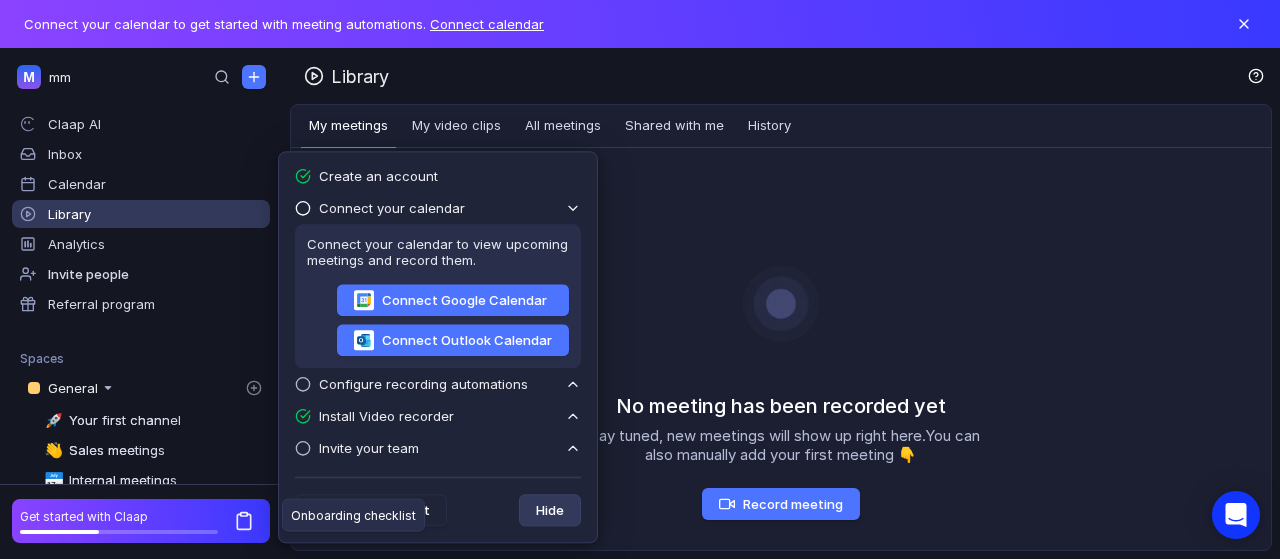 click on "Hide" at bounding box center [550, 510] 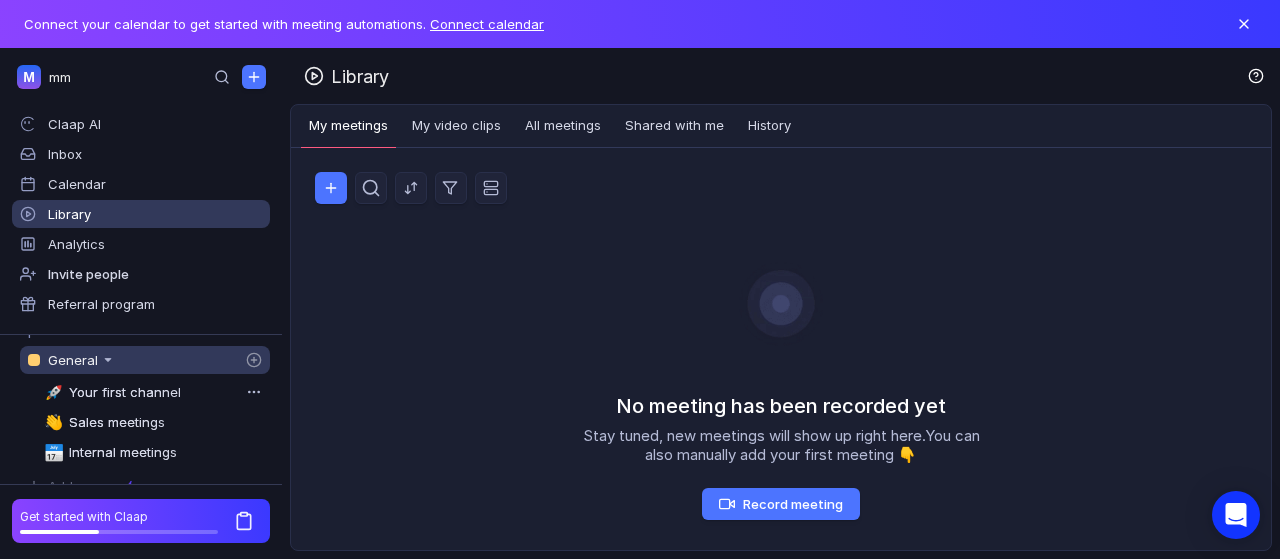 scroll, scrollTop: 42, scrollLeft: 0, axis: vertical 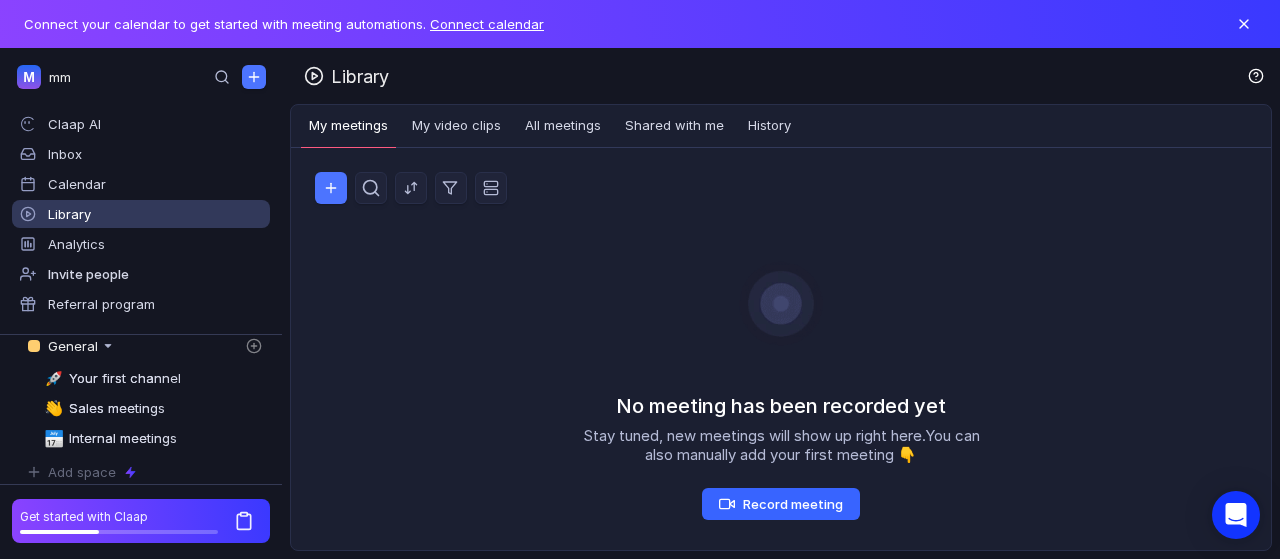click on "Record meeting" at bounding box center (781, 504) 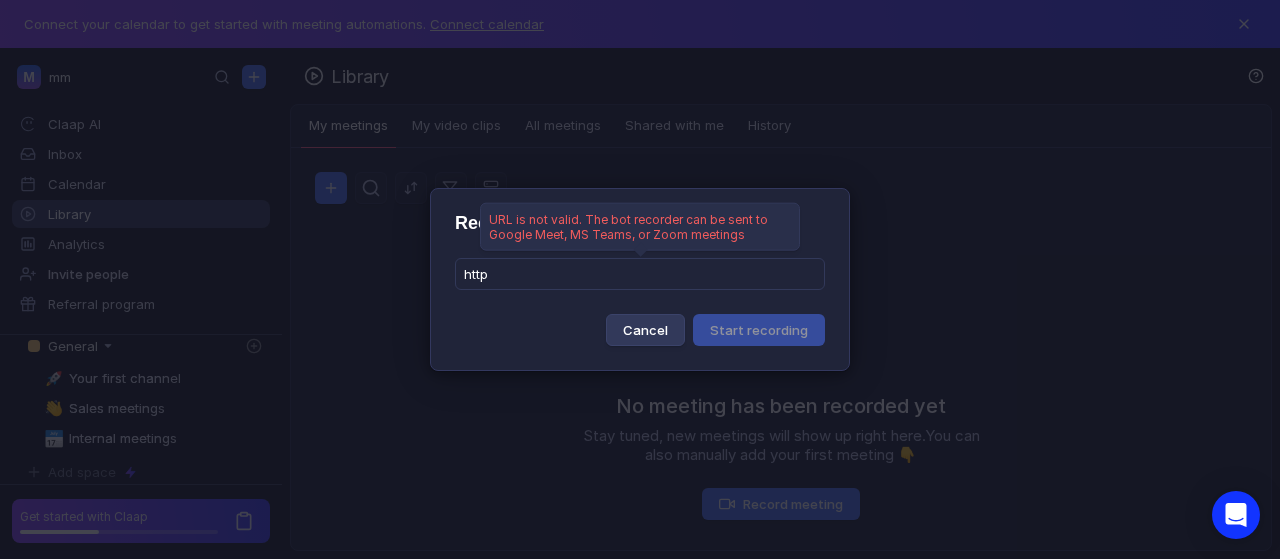 type on "http" 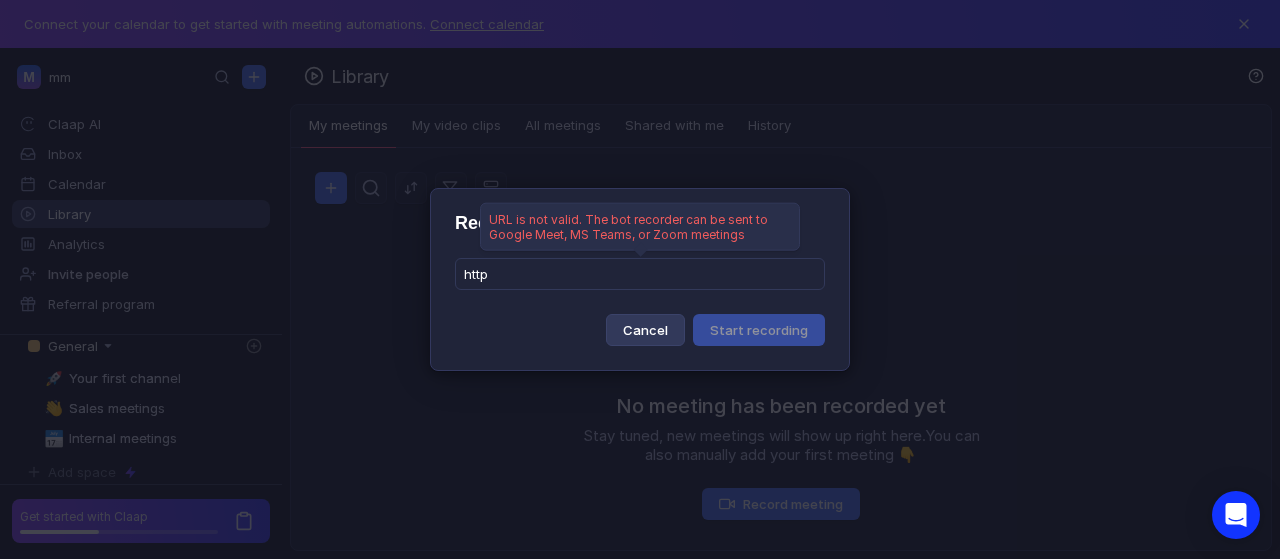 click on "Cancel" at bounding box center (645, 330) 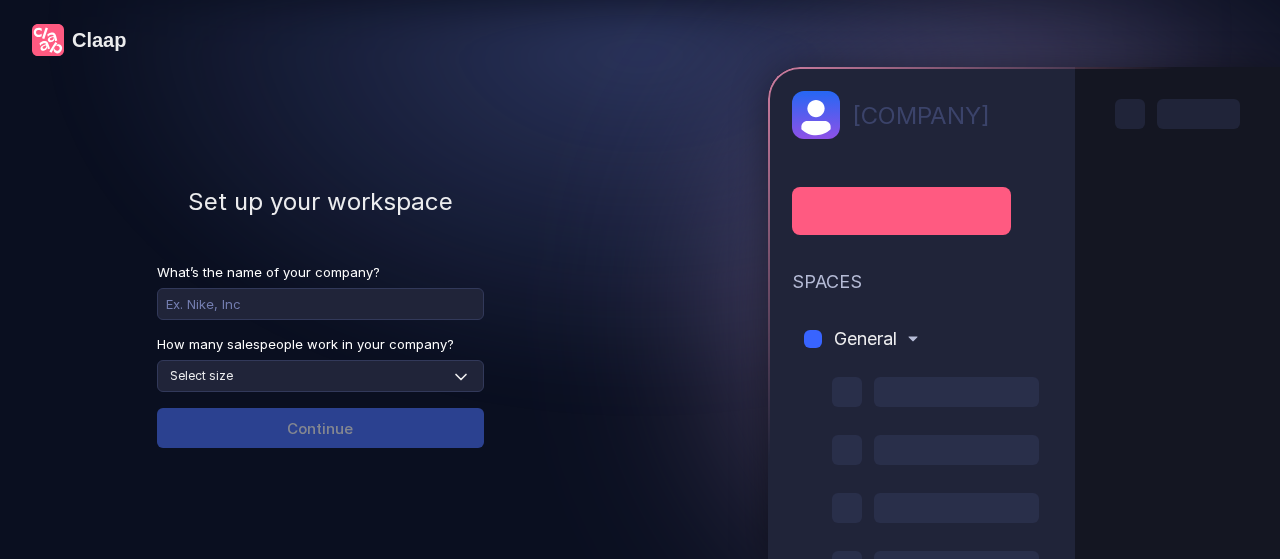 scroll, scrollTop: 0, scrollLeft: 0, axis: both 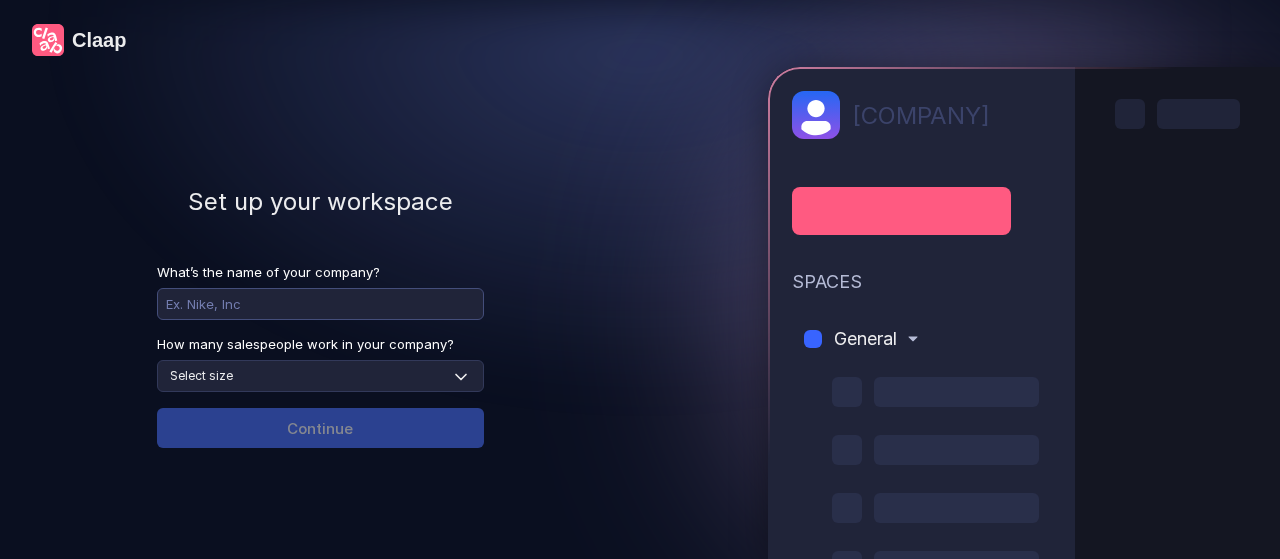 click at bounding box center (320, 304) 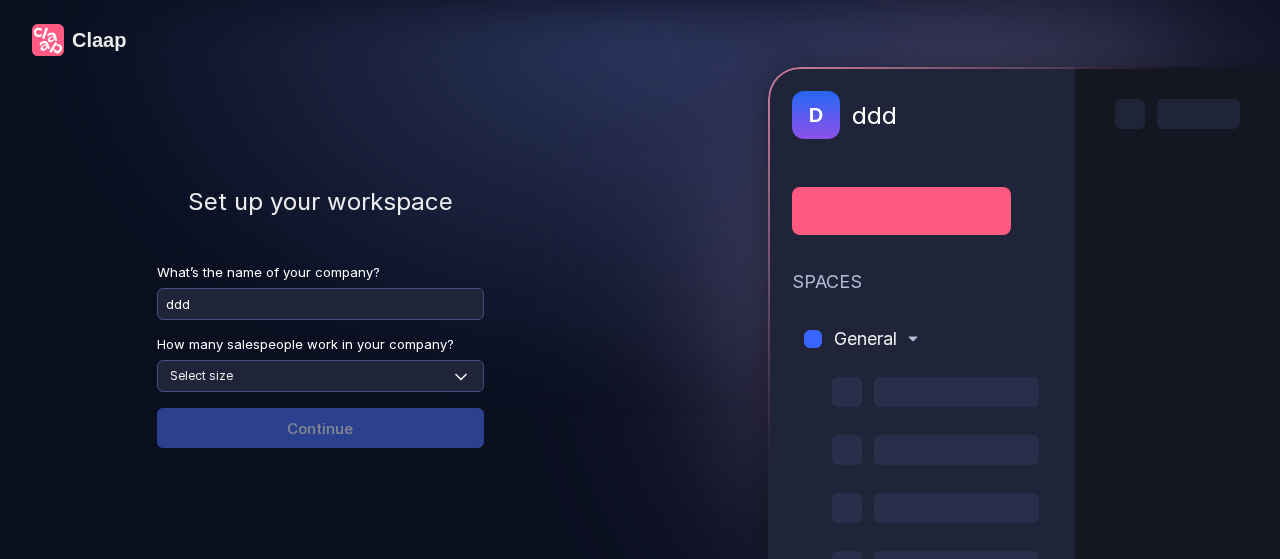 type on "ddd" 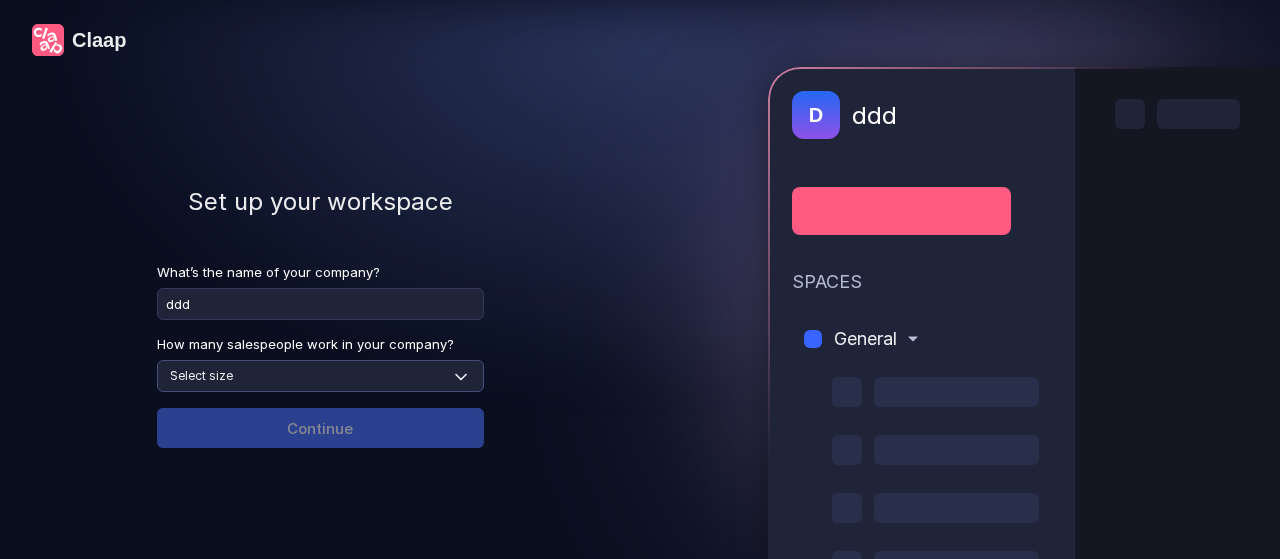 click on "Select size None 1-4 5-30 31-100 101-500 500+" at bounding box center (320, 376) 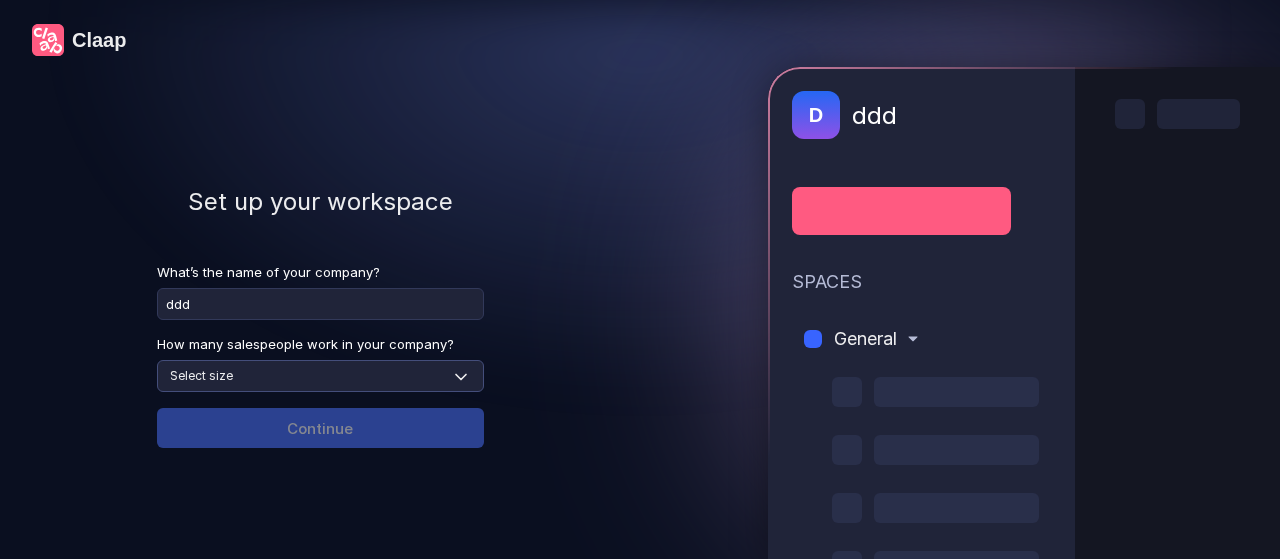 select on "1-4" 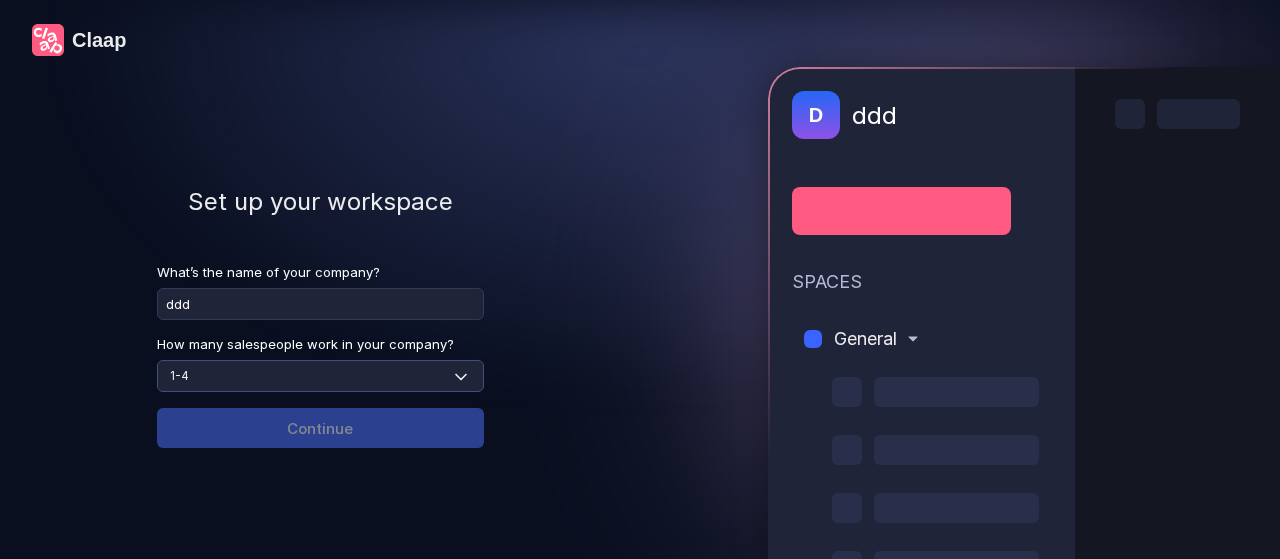 click on "Select size None 1-4 5-30 31-100 101-500 500+" at bounding box center [320, 376] 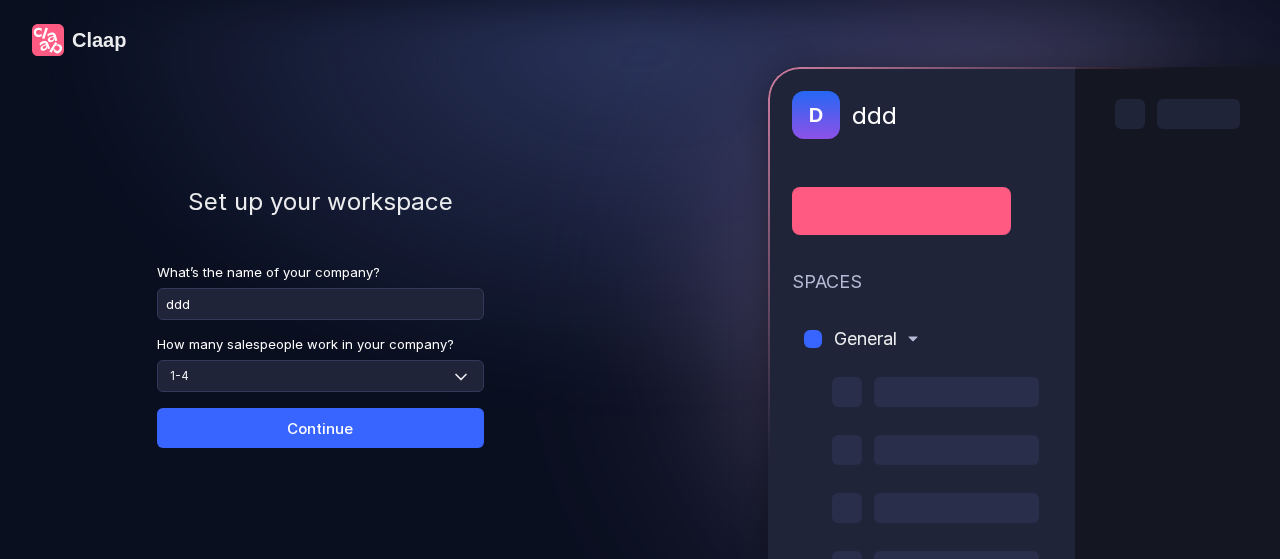 click on "Continue" at bounding box center (320, 428) 